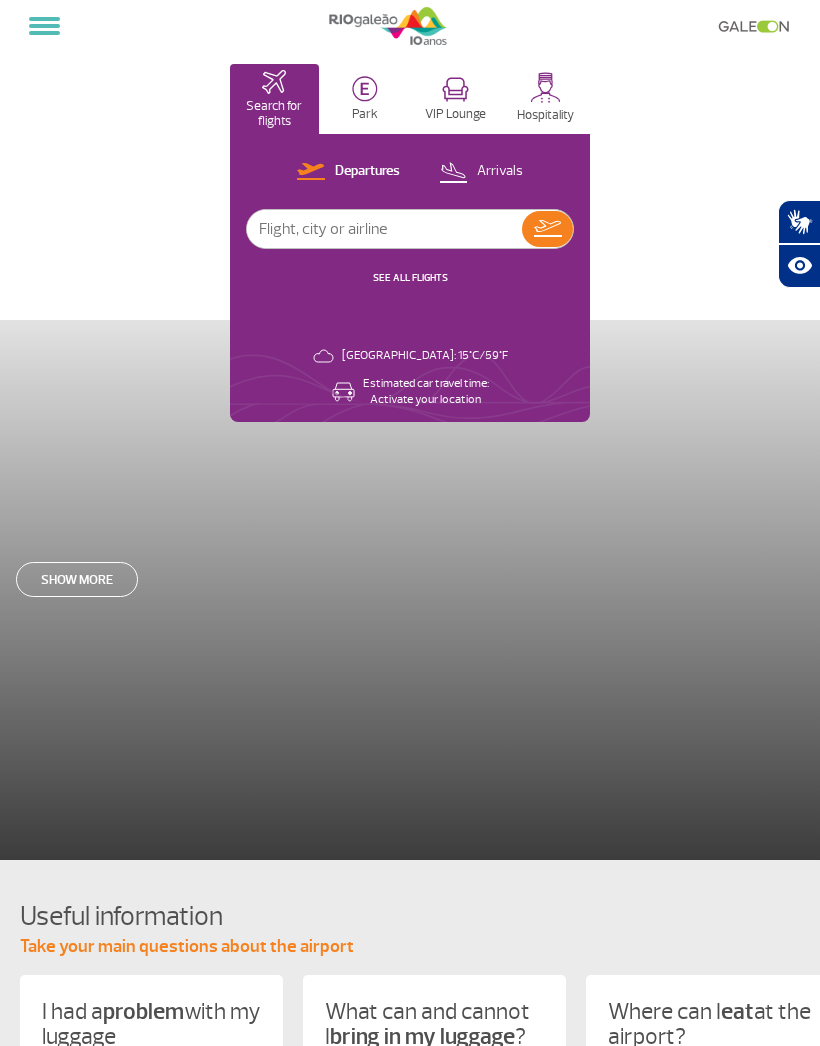 select 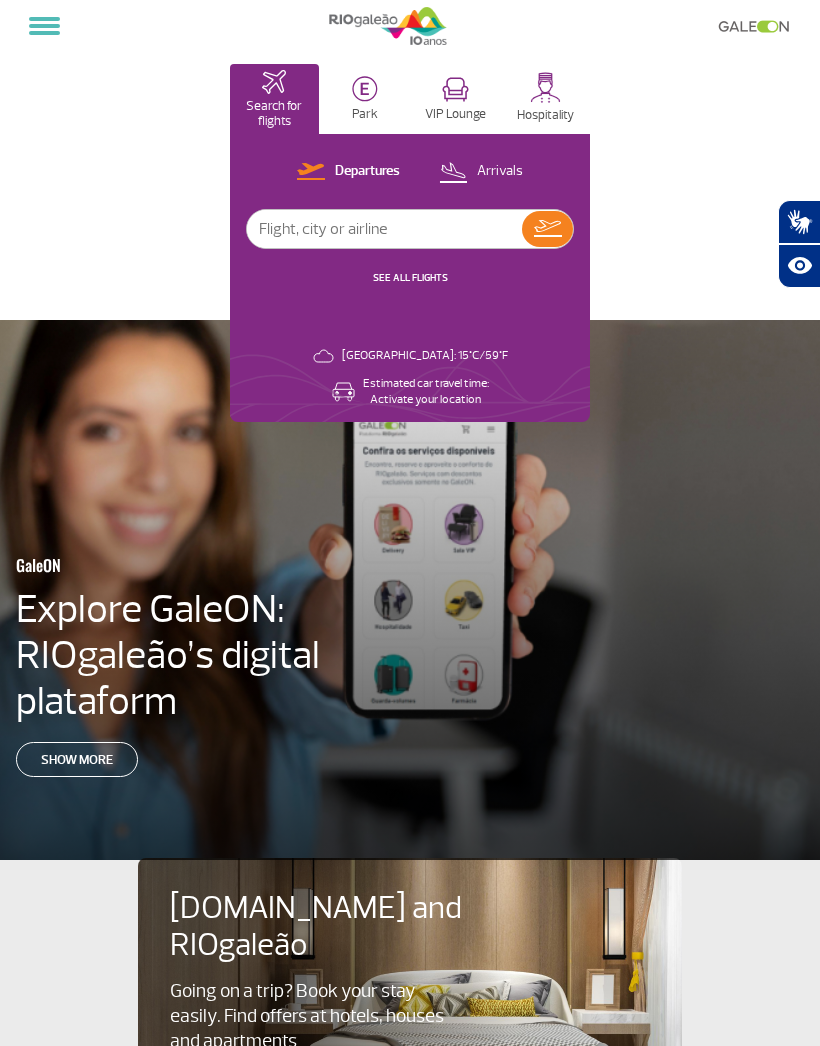 click at bounding box center (453, 171) 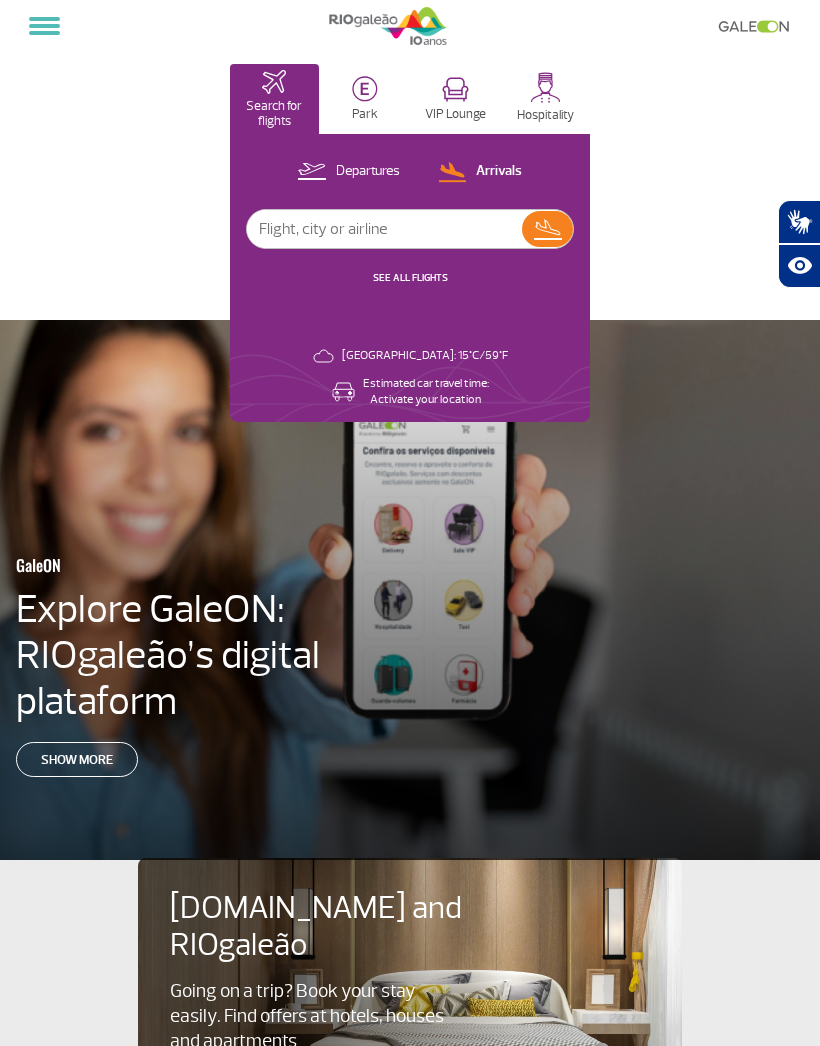 click at bounding box center [384, 229] 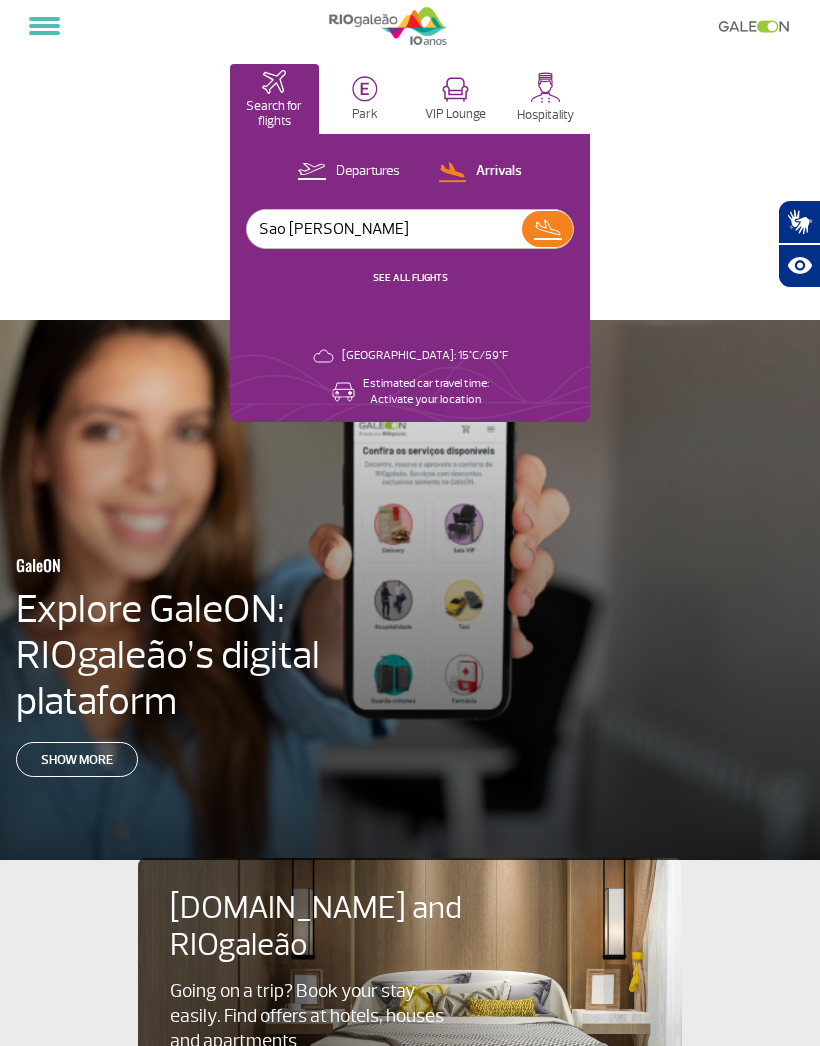 type on "[GEOGRAPHIC_DATA]" 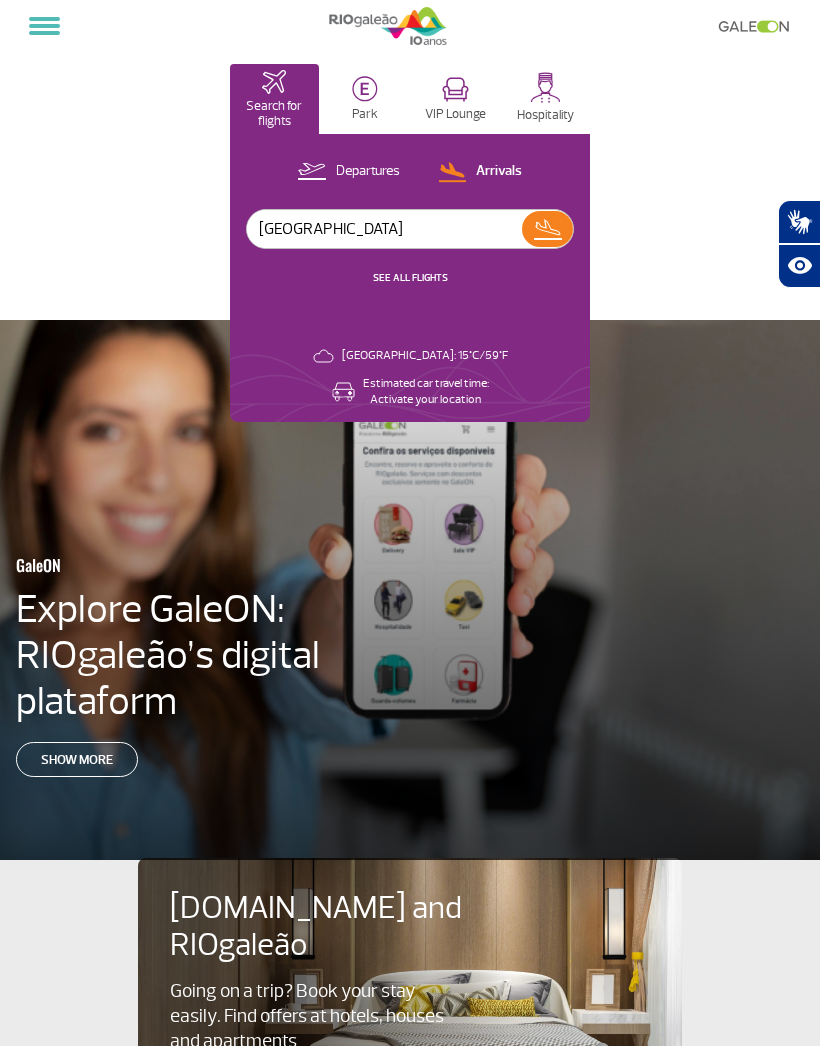 click on "SEE ALL FLIGHTS" at bounding box center [410, 277] 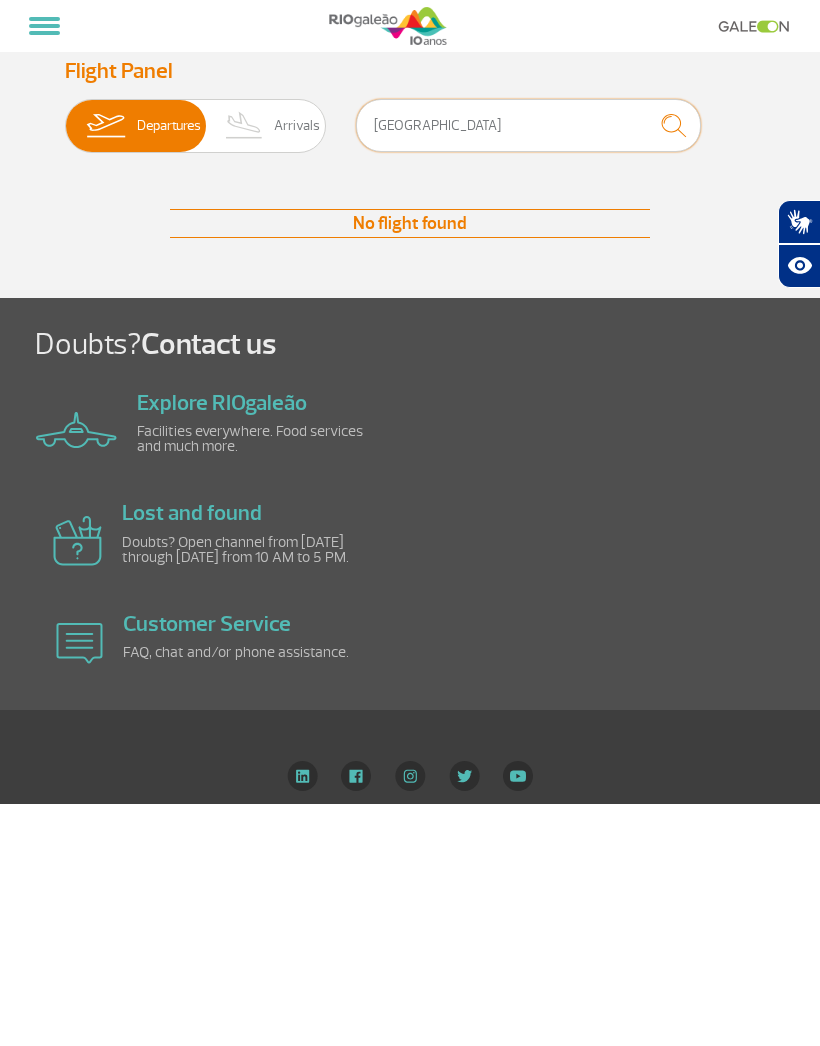 click on "[GEOGRAPHIC_DATA]" at bounding box center [528, 125] 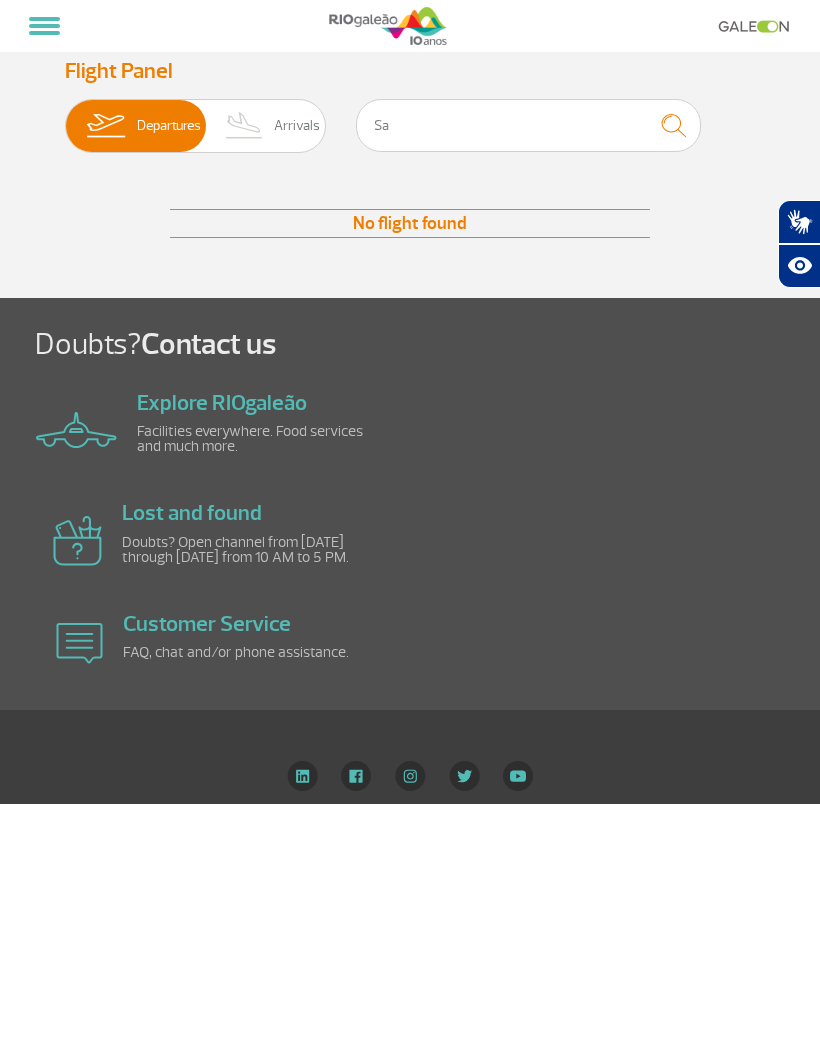 click at bounding box center (244, 126) 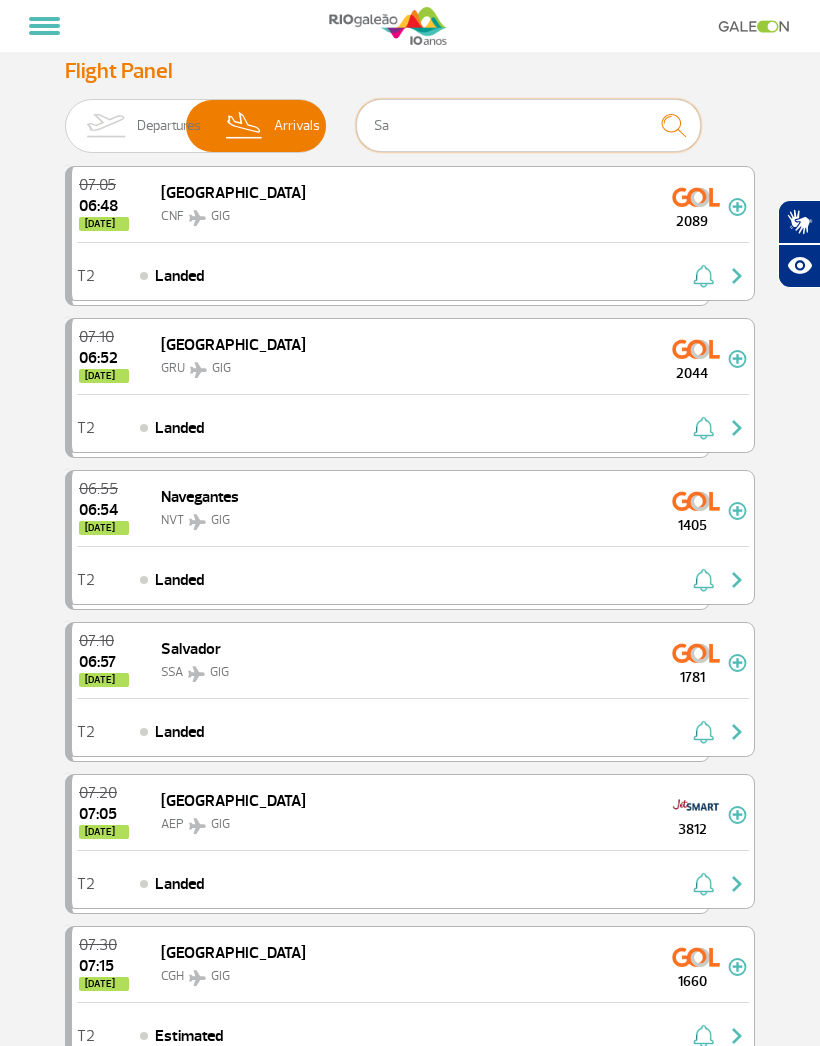 click on "Sa" at bounding box center (528, 125) 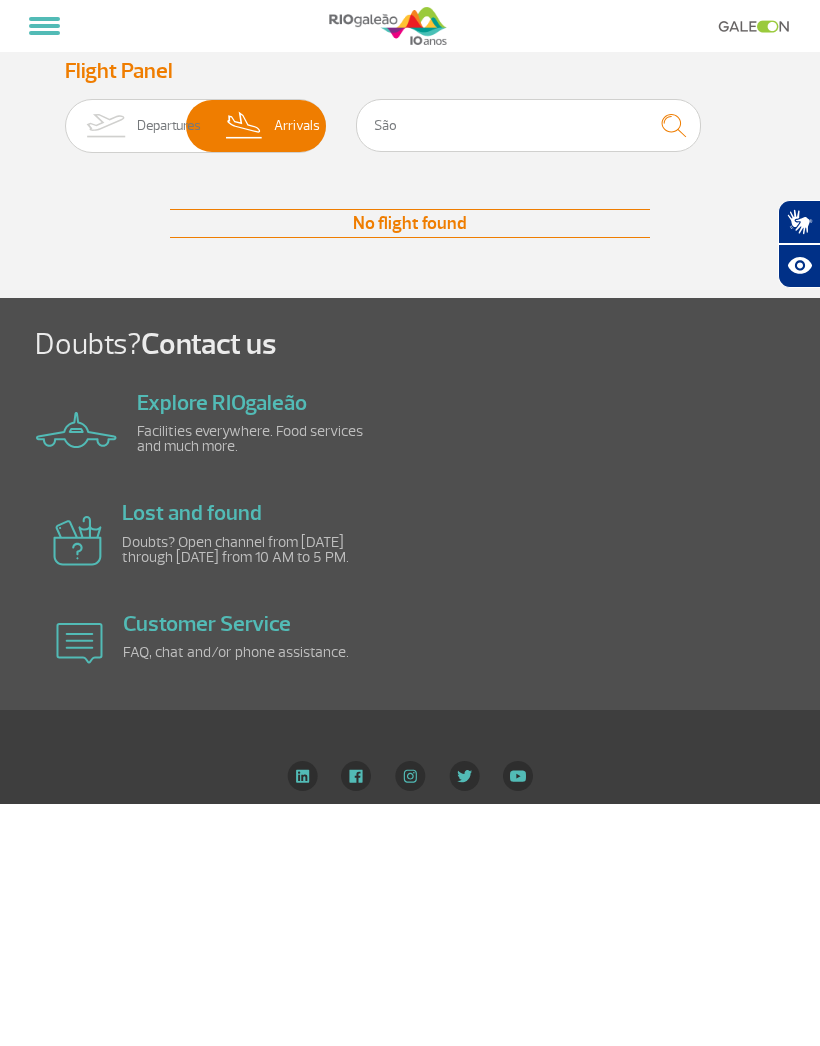 click at bounding box center (673, 125) 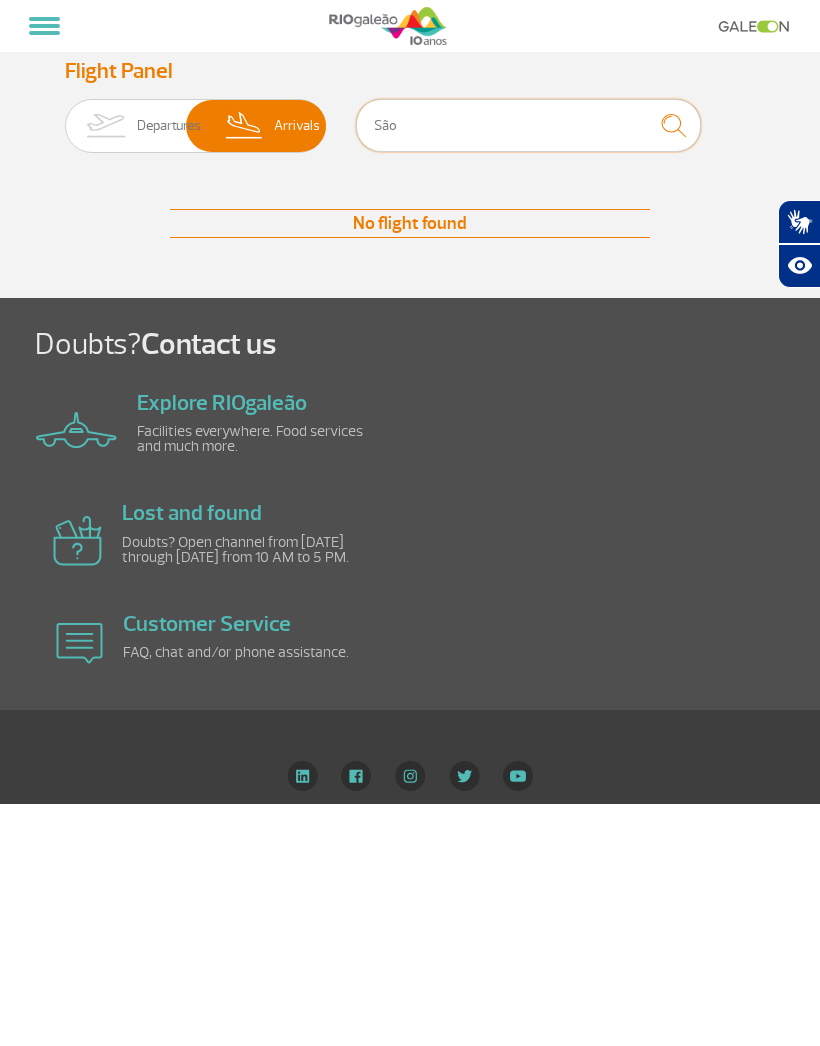 click on "São" at bounding box center (528, 125) 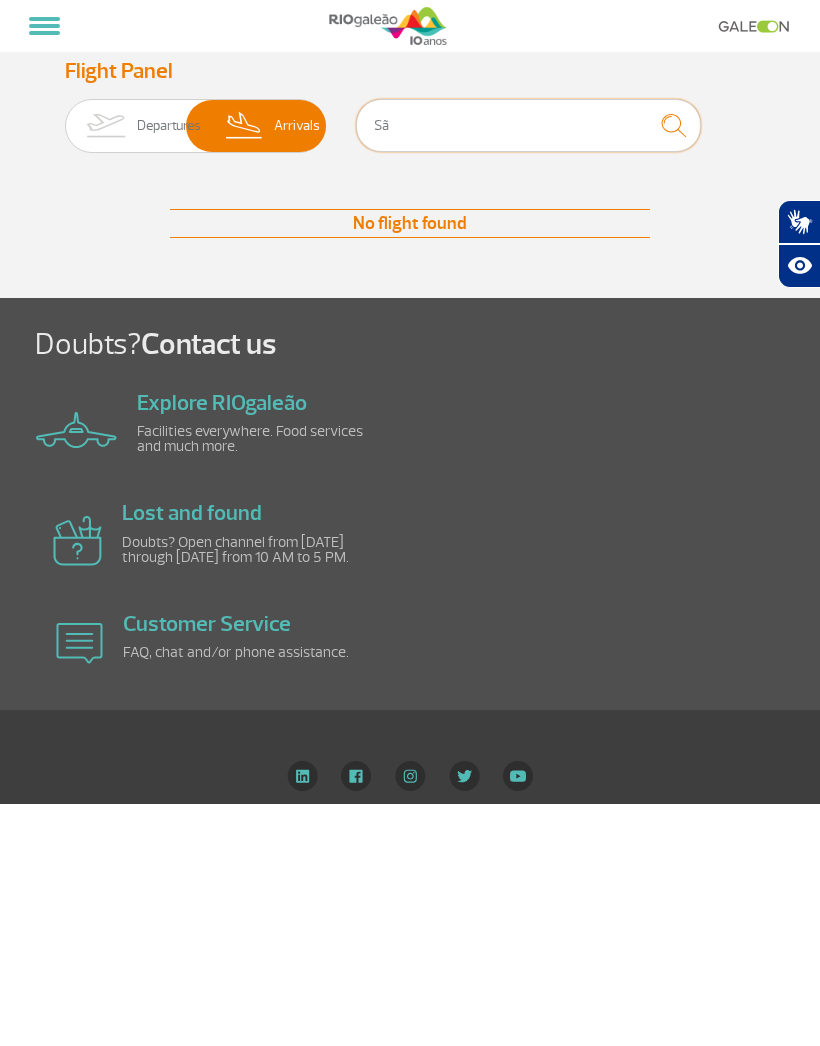 type on "S" 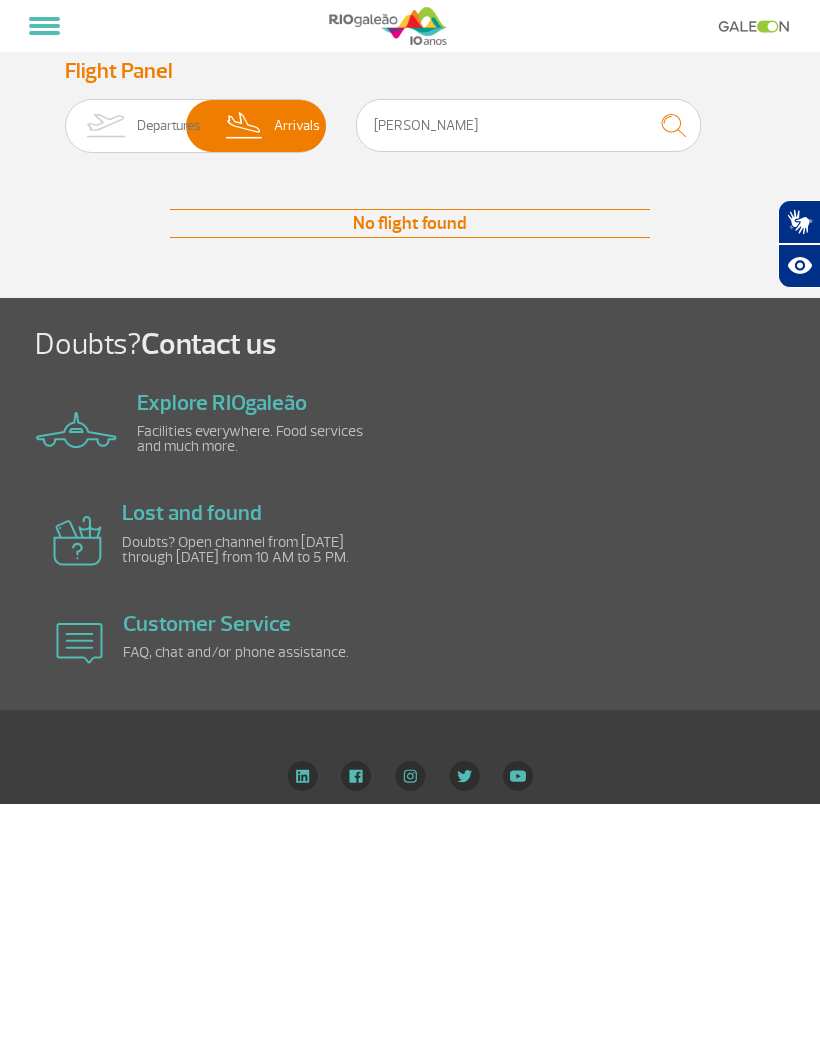 click at bounding box center (105, 126) 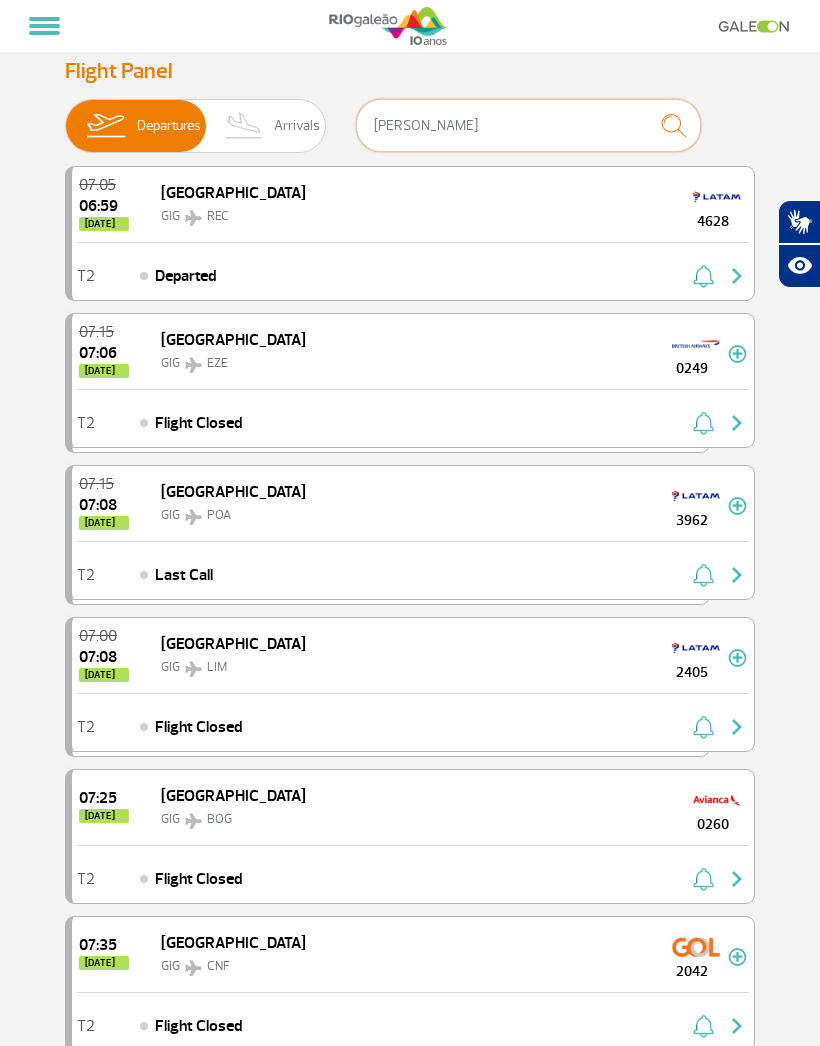 click on "[PERSON_NAME]" at bounding box center [528, 125] 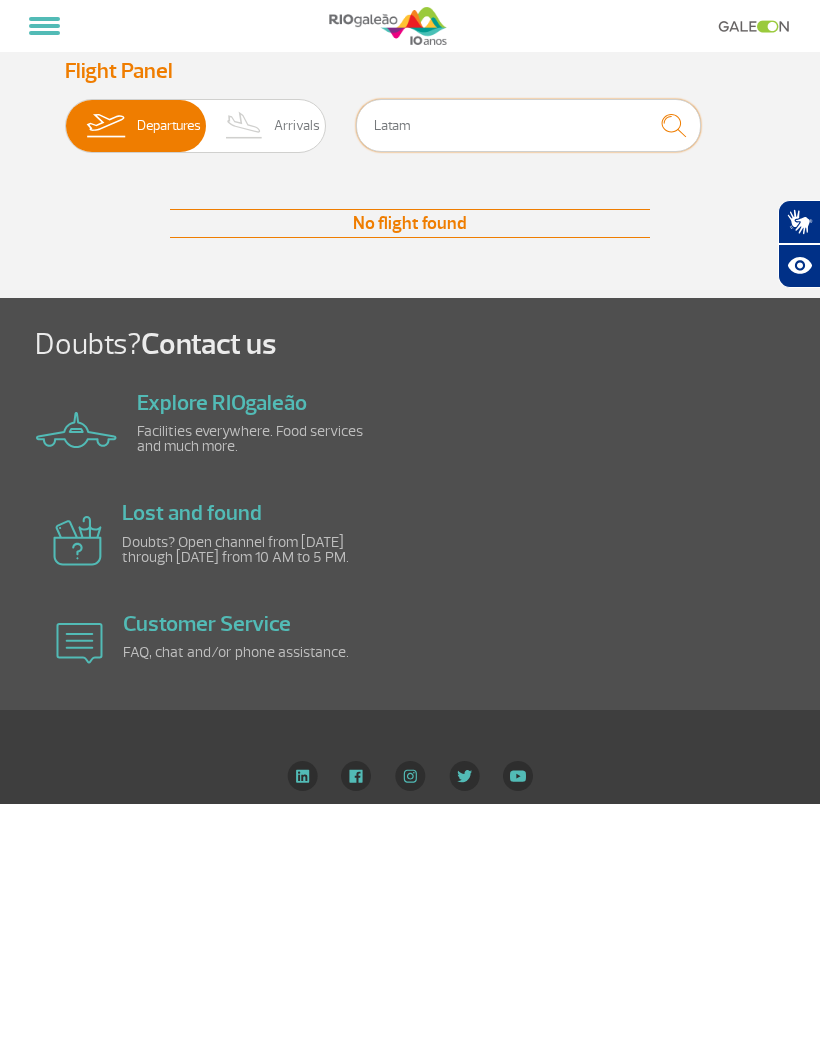 type on "Latam" 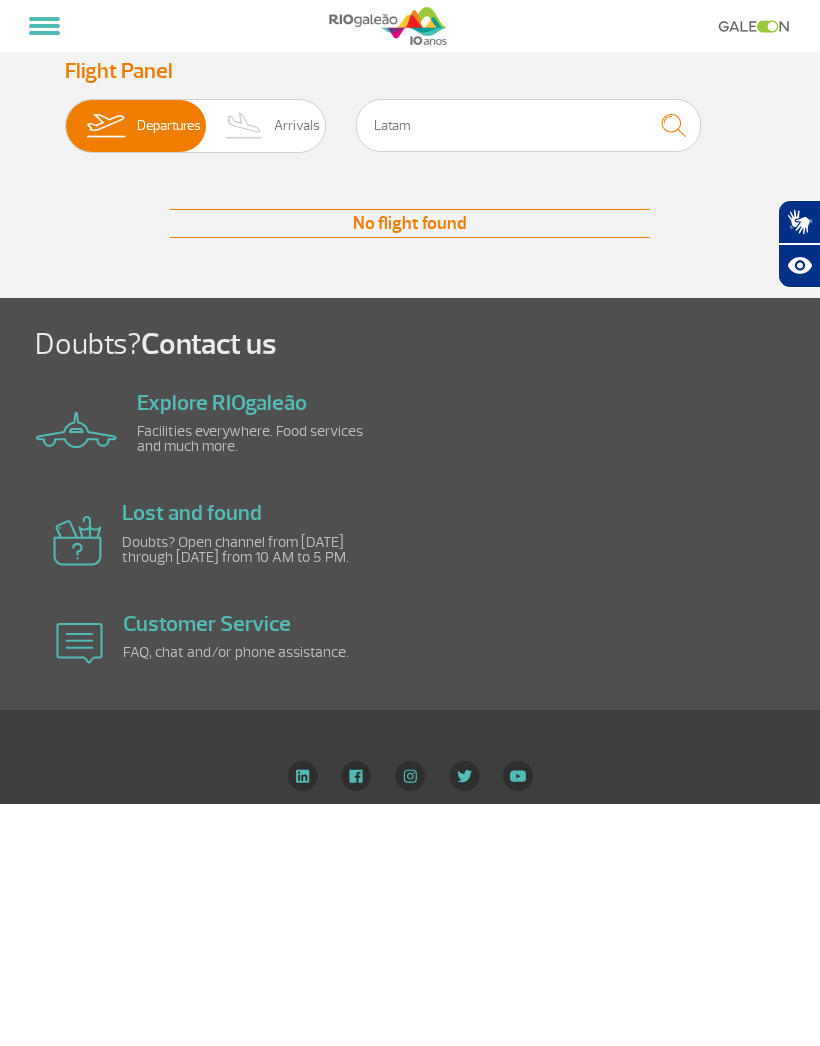 click at bounding box center [105, 126] 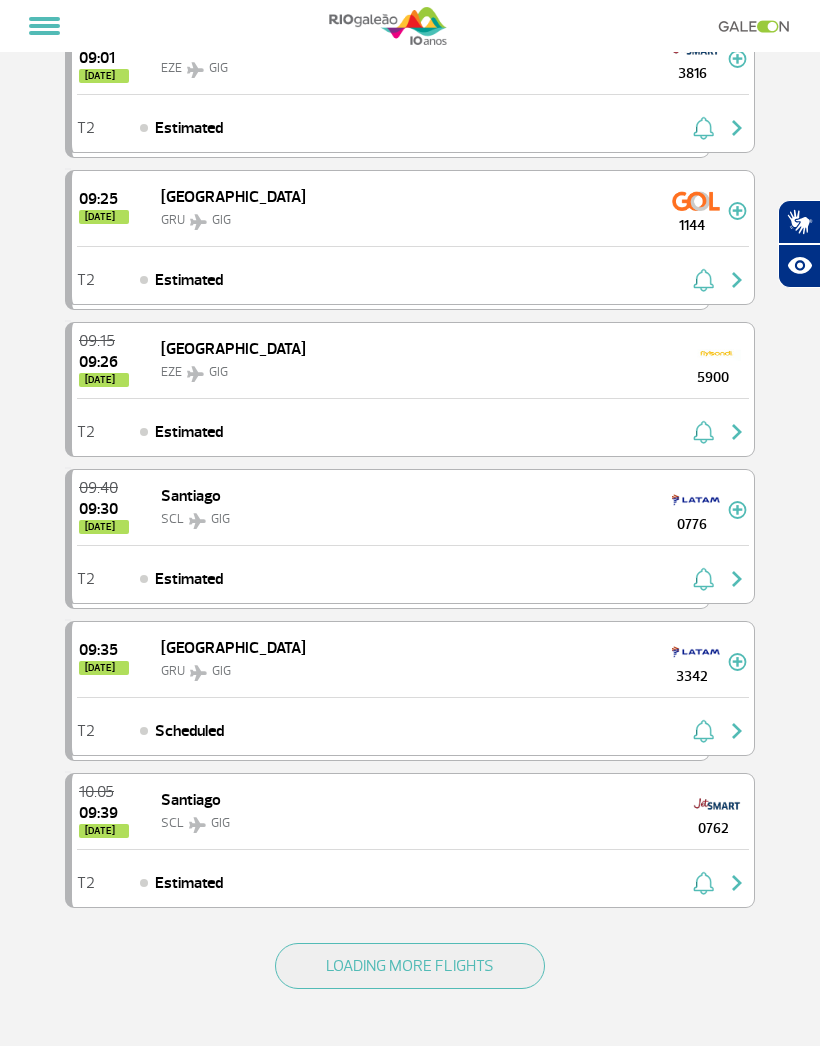scroll, scrollTop: 2265, scrollLeft: 0, axis: vertical 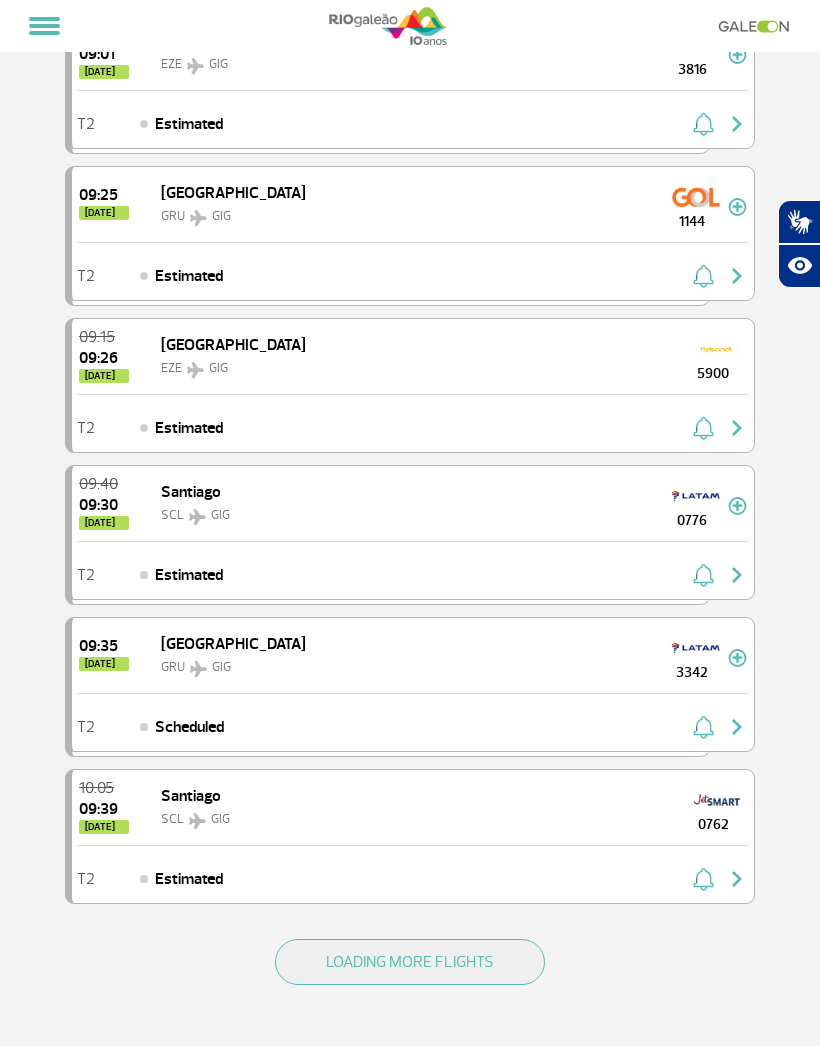 click on "T2  Scheduled" at bounding box center [413, 722] 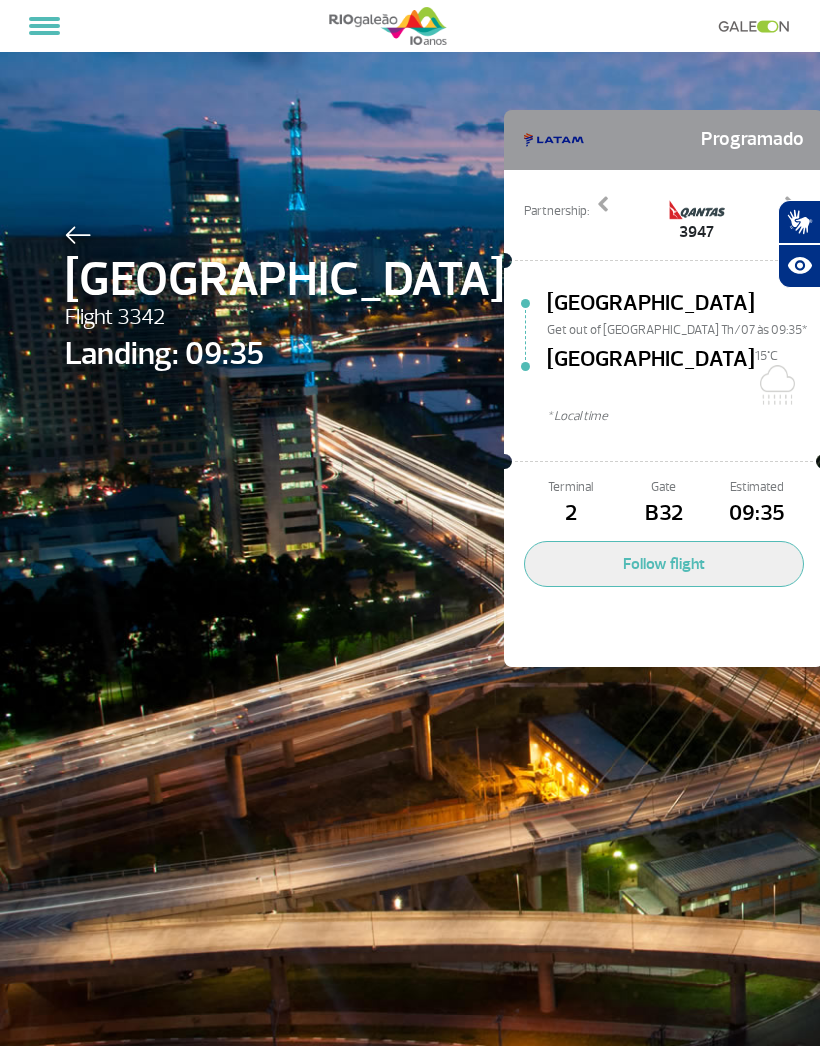 scroll, scrollTop: 0, scrollLeft: 0, axis: both 